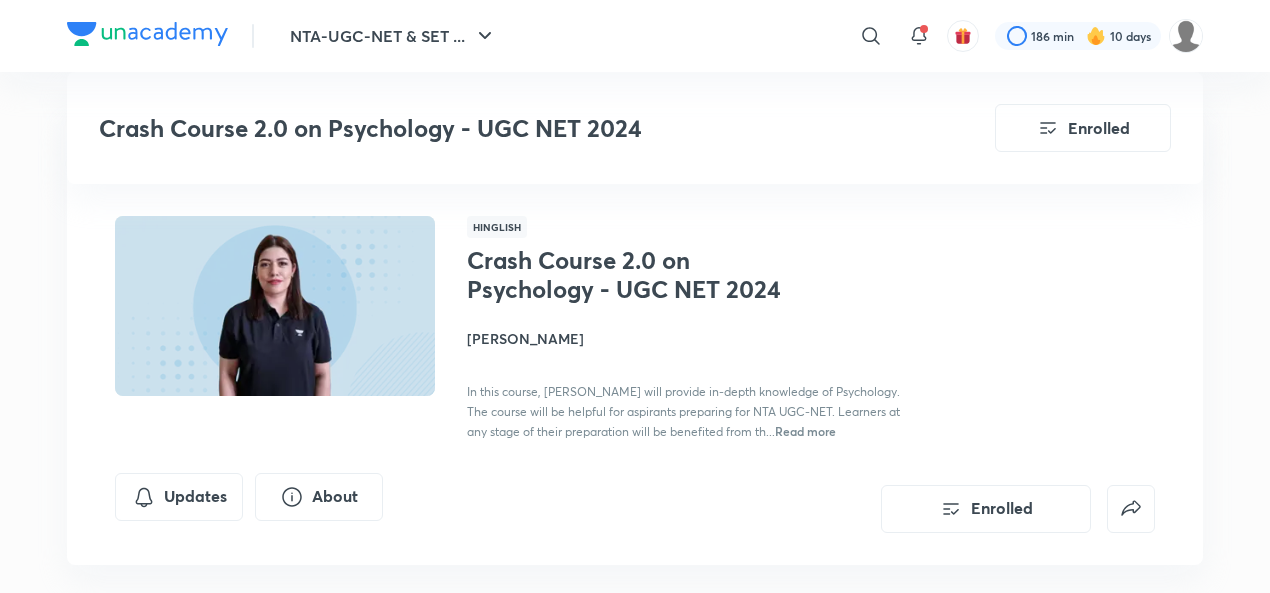 scroll, scrollTop: 3470, scrollLeft: 0, axis: vertical 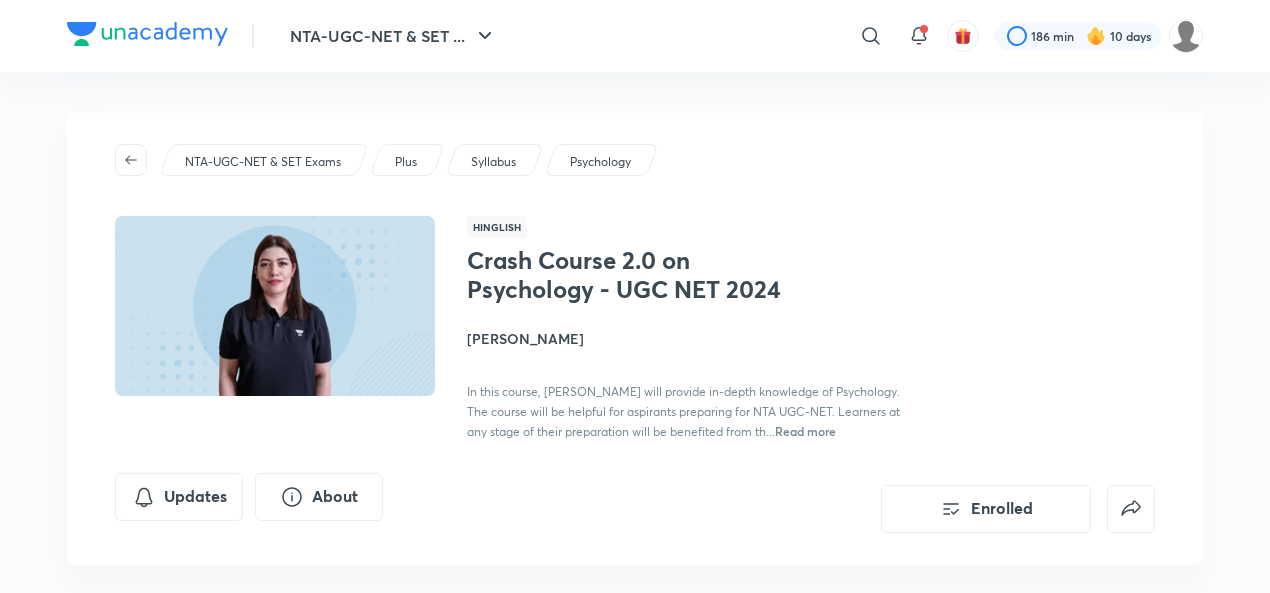 click on "[PERSON_NAME]" at bounding box center (691, 338) 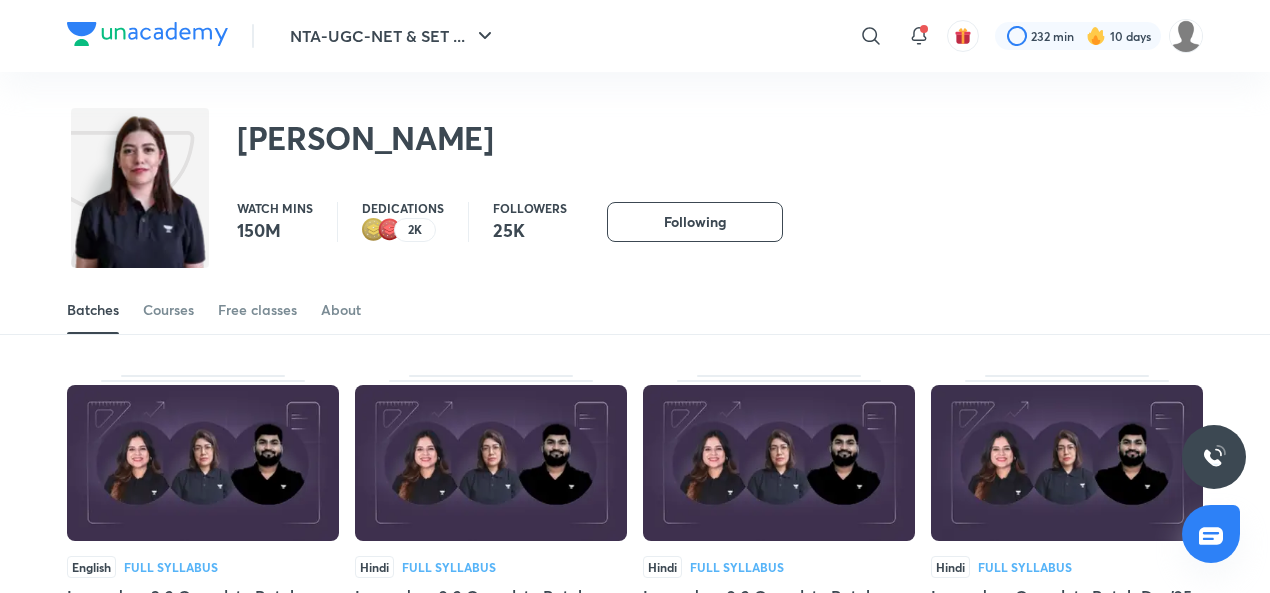 click on "Courses" at bounding box center [168, 310] 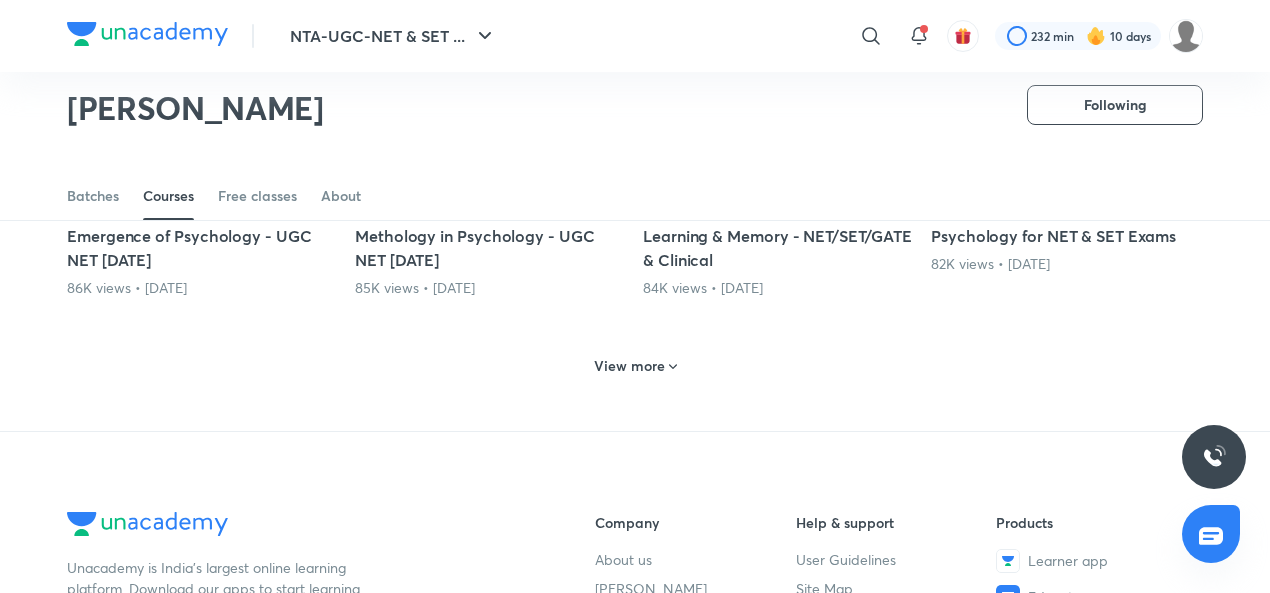scroll, scrollTop: 1158, scrollLeft: 0, axis: vertical 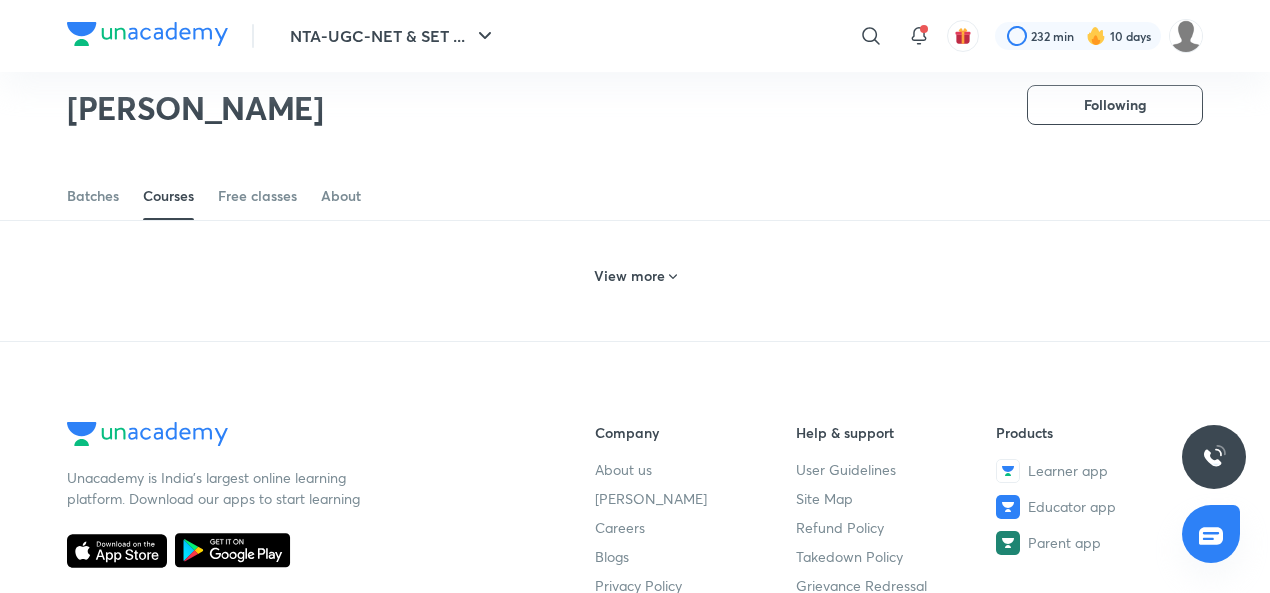 click on "View more" at bounding box center [629, 276] 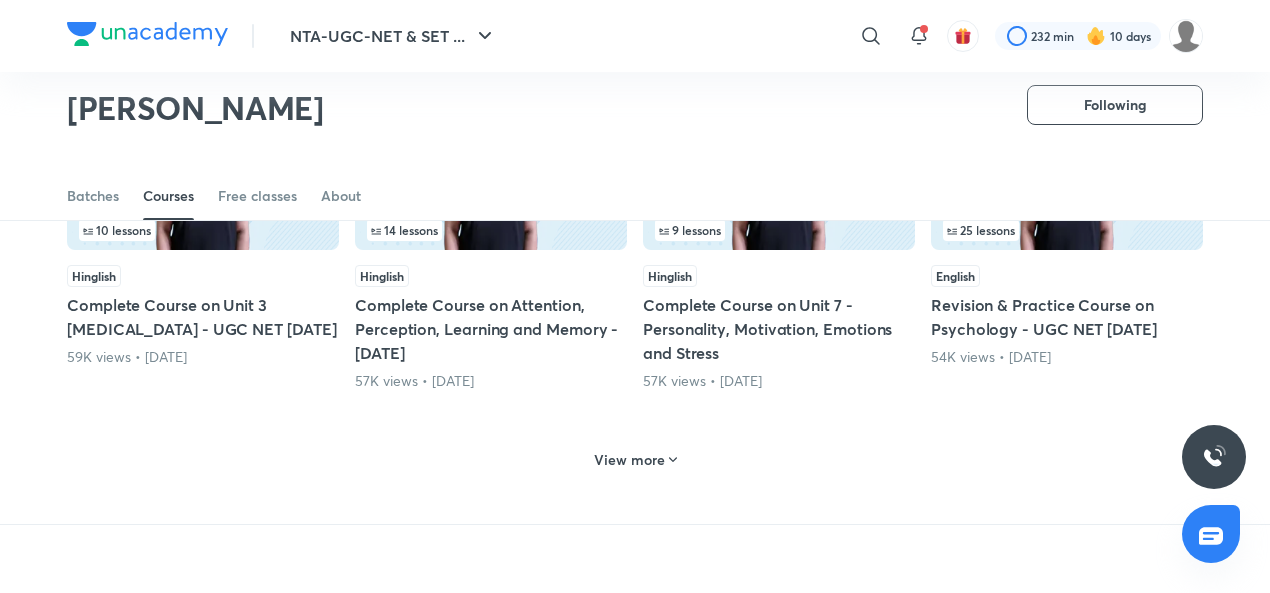 scroll, scrollTop: 2013, scrollLeft: 0, axis: vertical 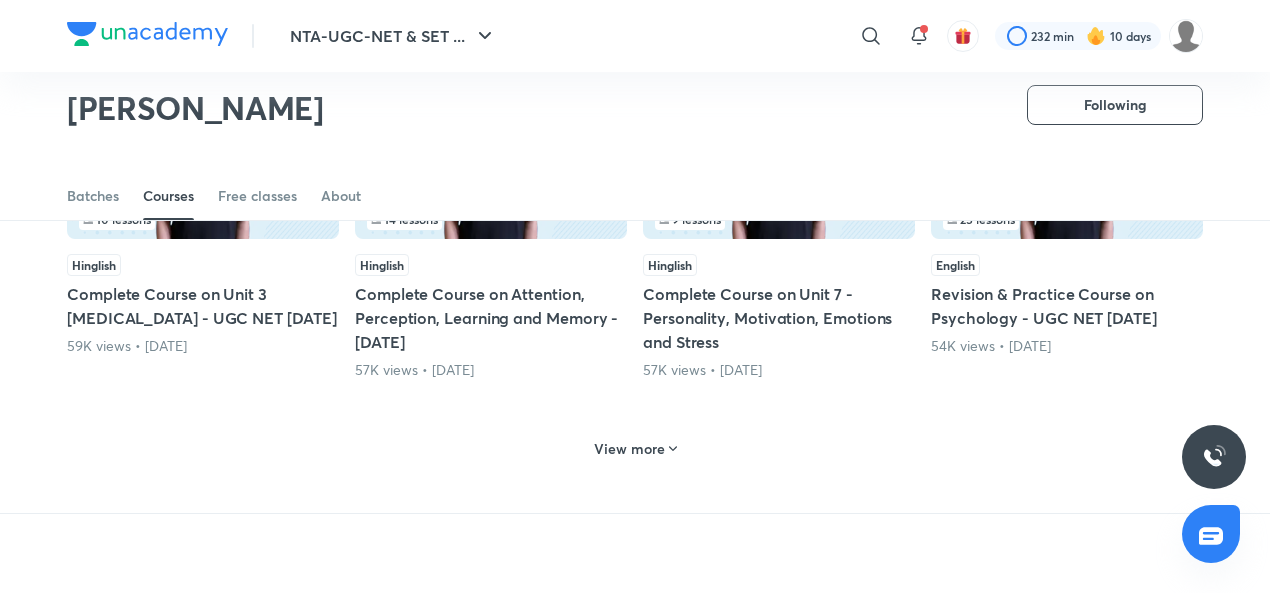 click on "View more" at bounding box center (629, 449) 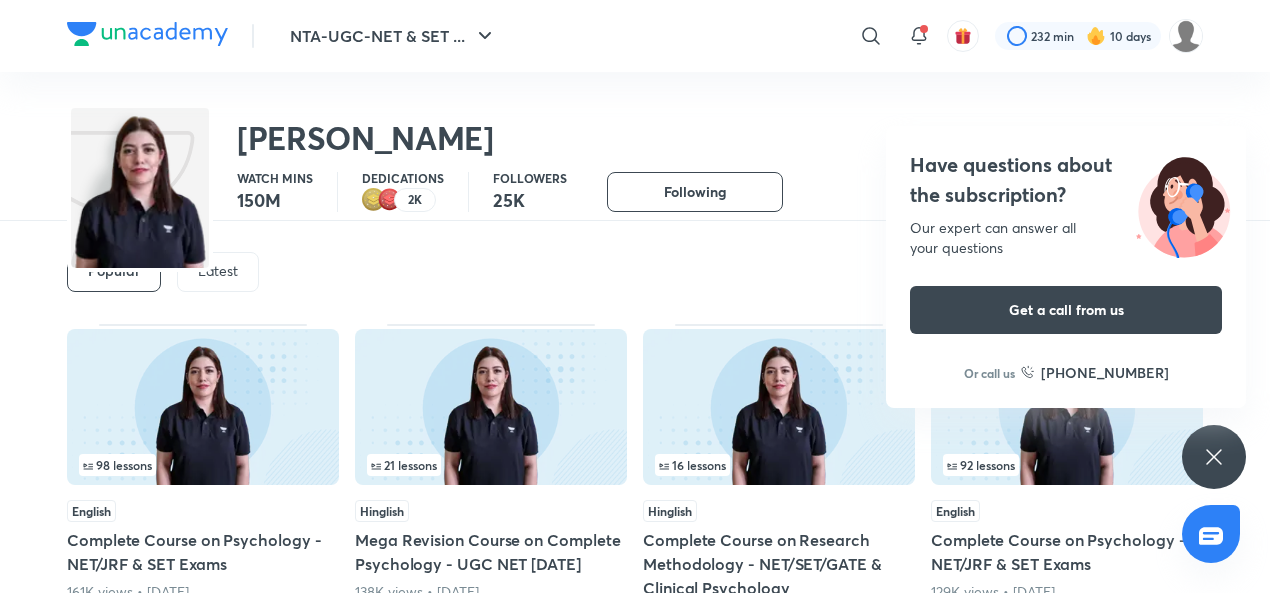 scroll, scrollTop: 0, scrollLeft: 0, axis: both 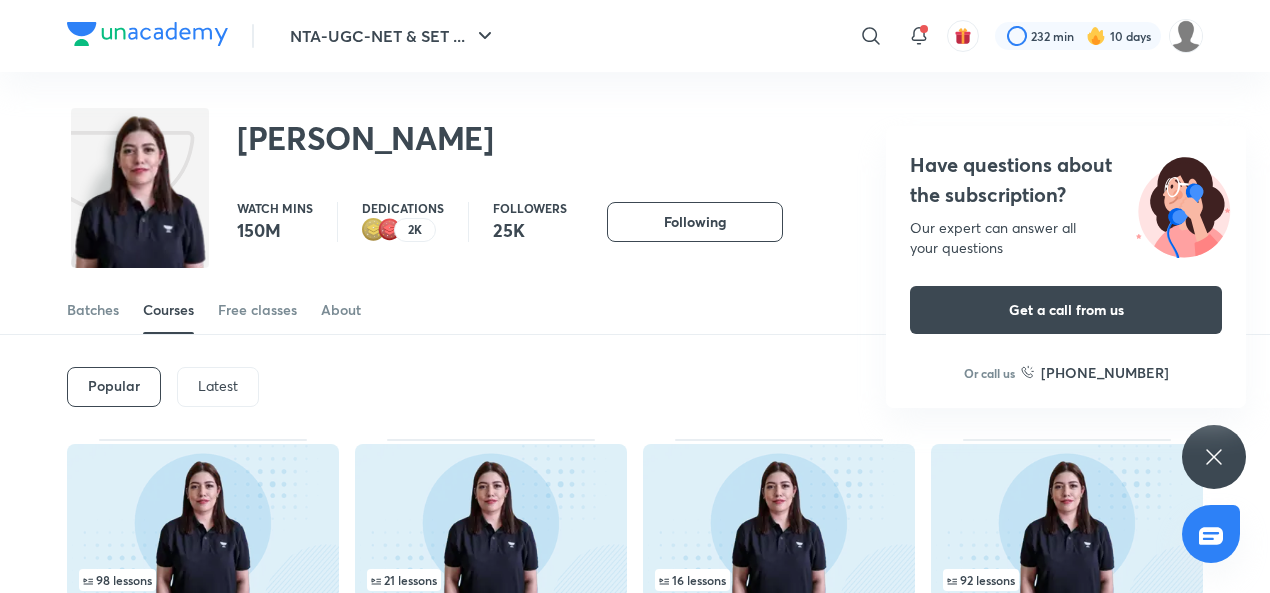 click on "Latest" at bounding box center (218, 386) 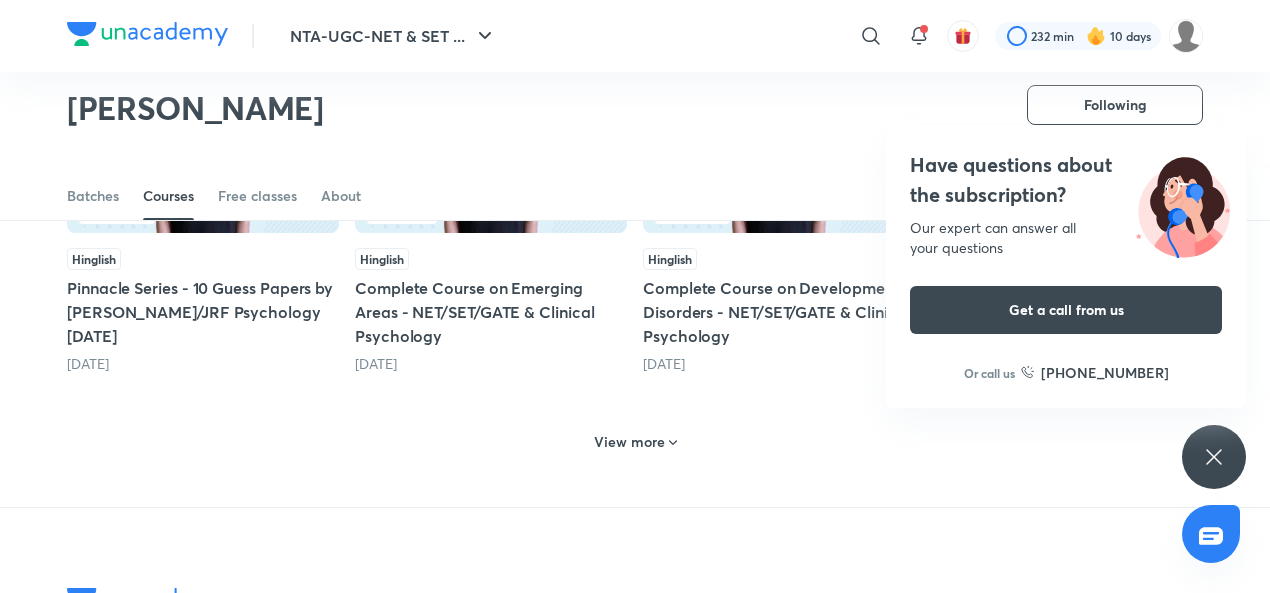 scroll, scrollTop: 993, scrollLeft: 0, axis: vertical 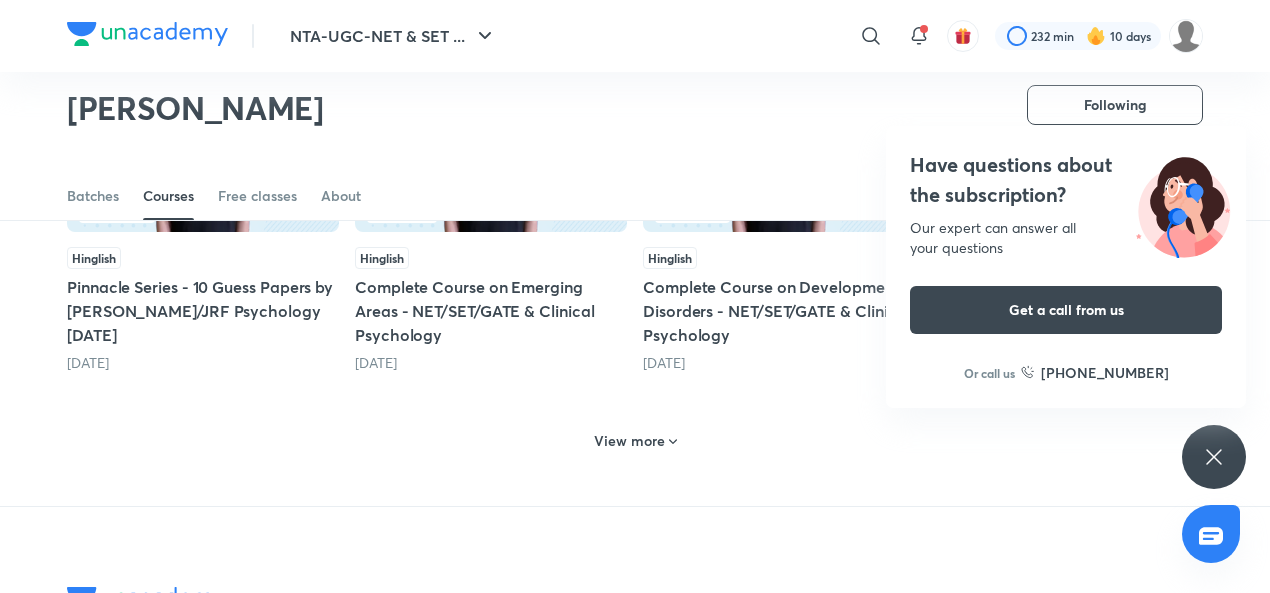 click on "View more" at bounding box center [629, 441] 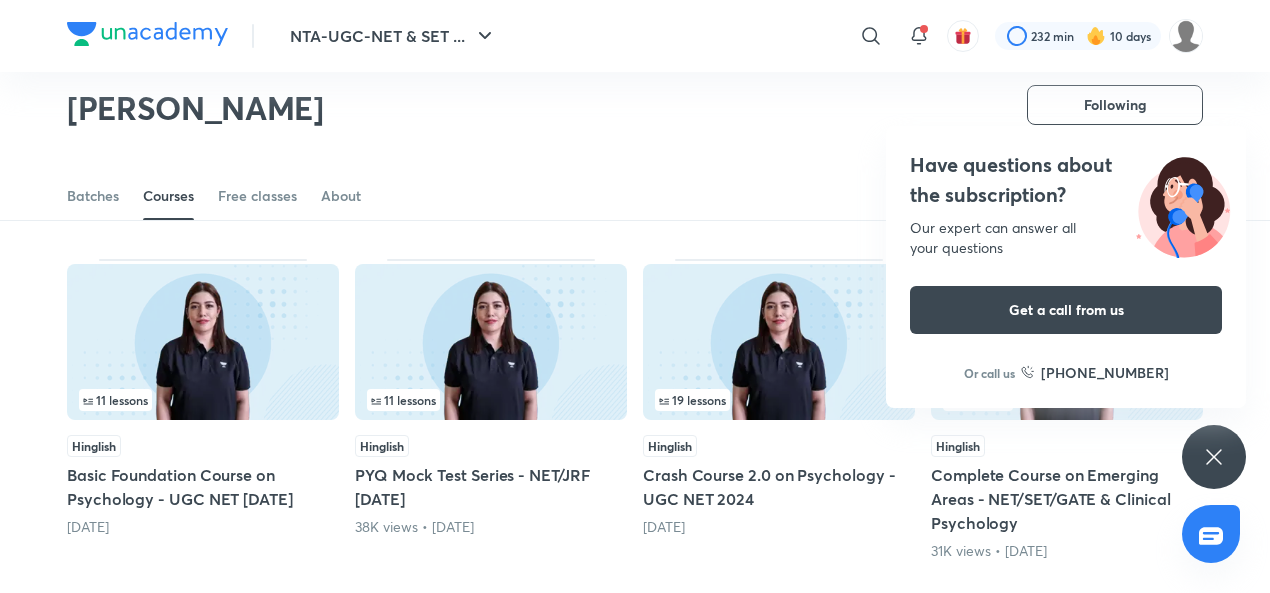 scroll, scrollTop: 1833, scrollLeft: 0, axis: vertical 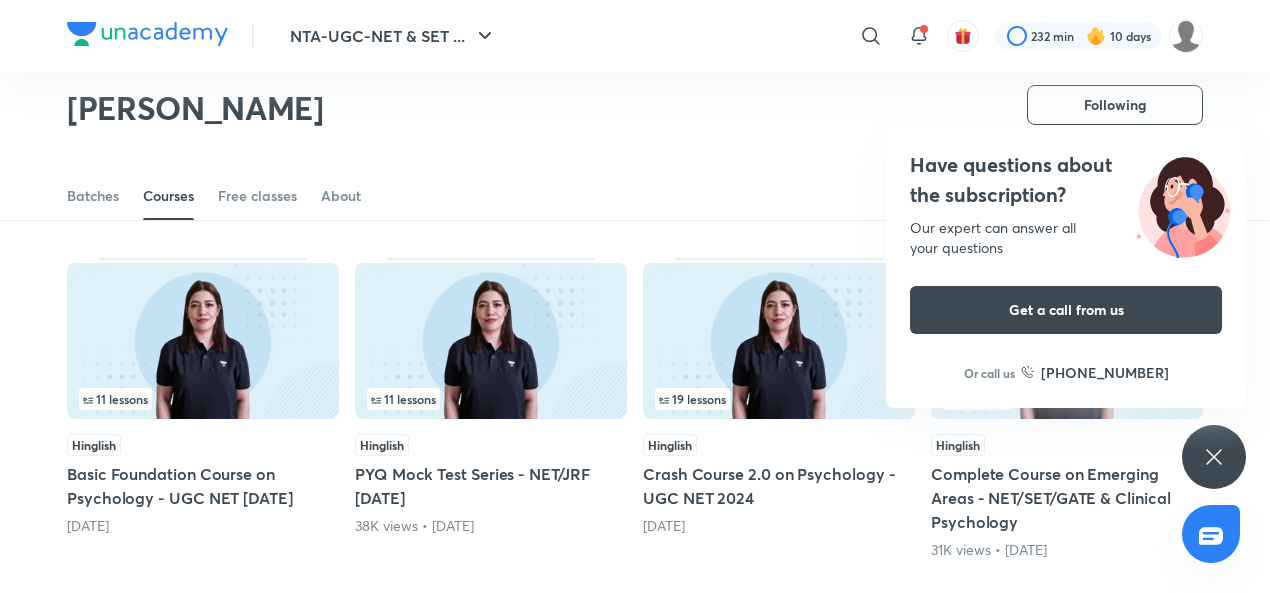 click on "Complete Course on Emerging Areas - NET/SET/GATE & Clinical Psychology" at bounding box center (1067, 498) 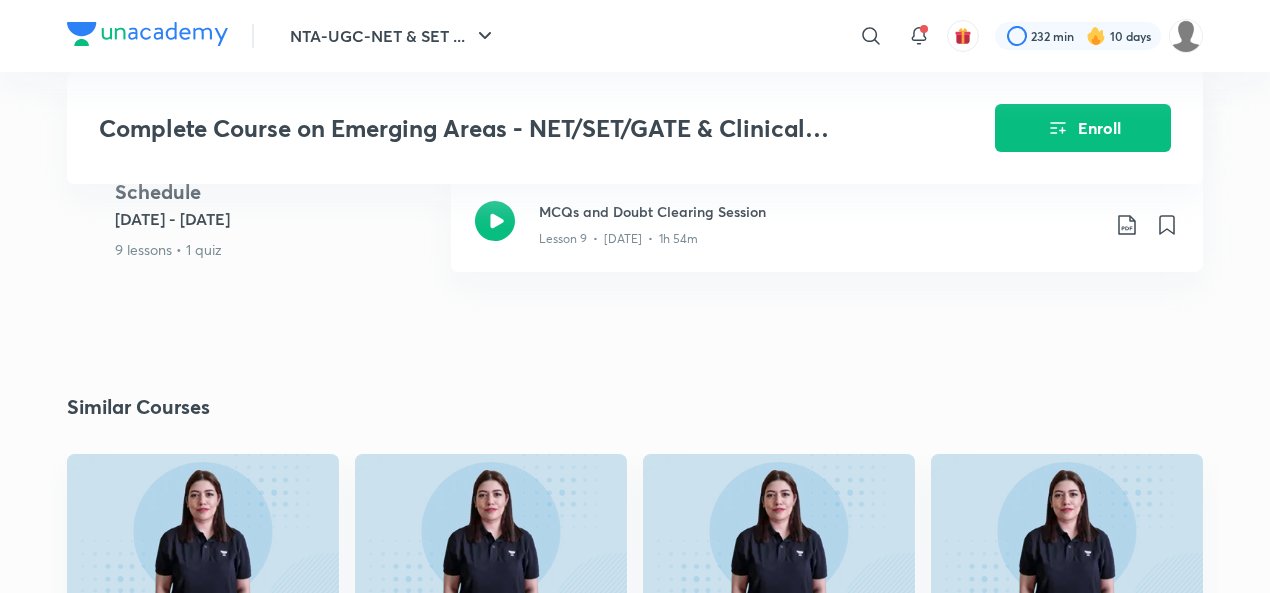 scroll, scrollTop: 2187, scrollLeft: 0, axis: vertical 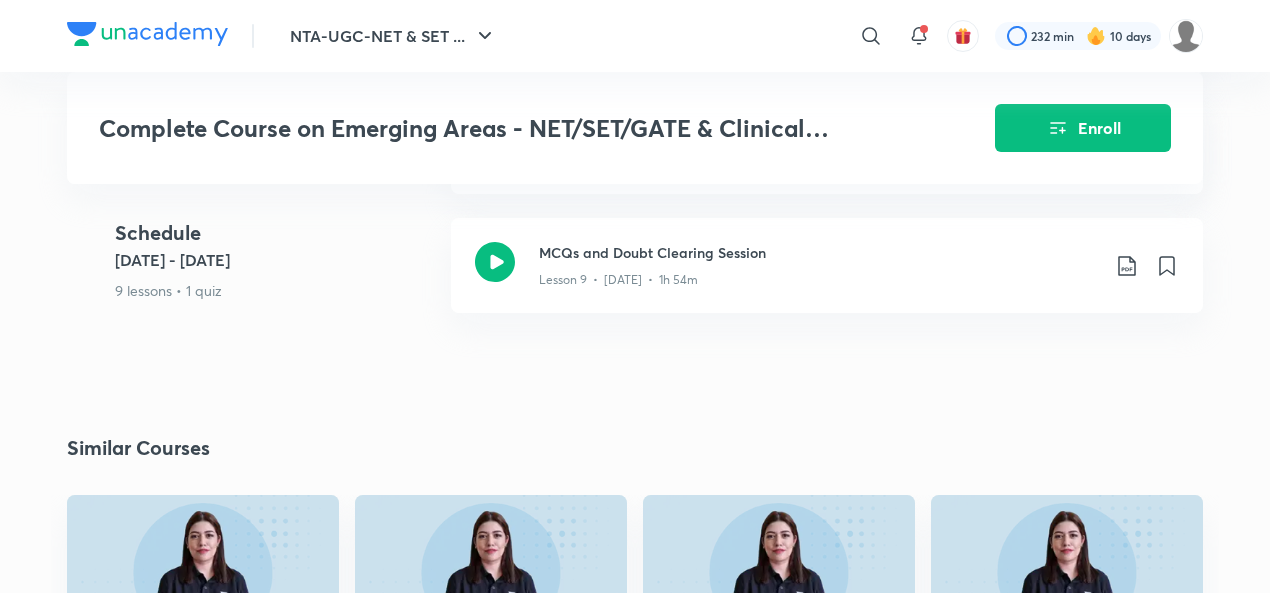 click 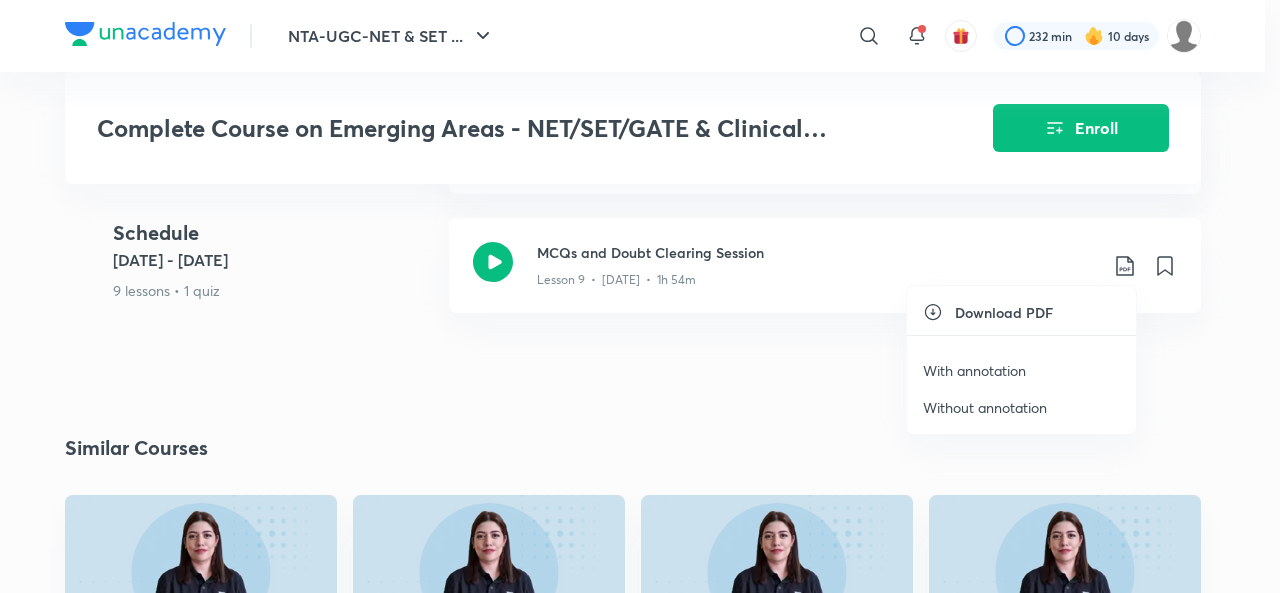 click on "With annotation" at bounding box center [974, 370] 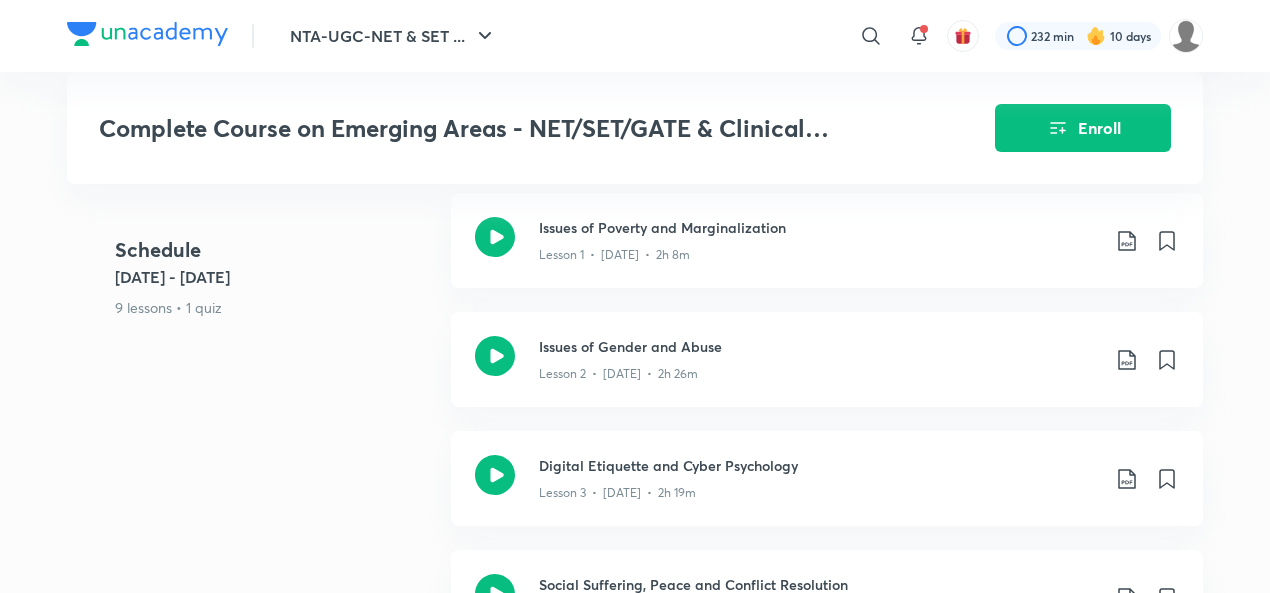scroll, scrollTop: 1139, scrollLeft: 0, axis: vertical 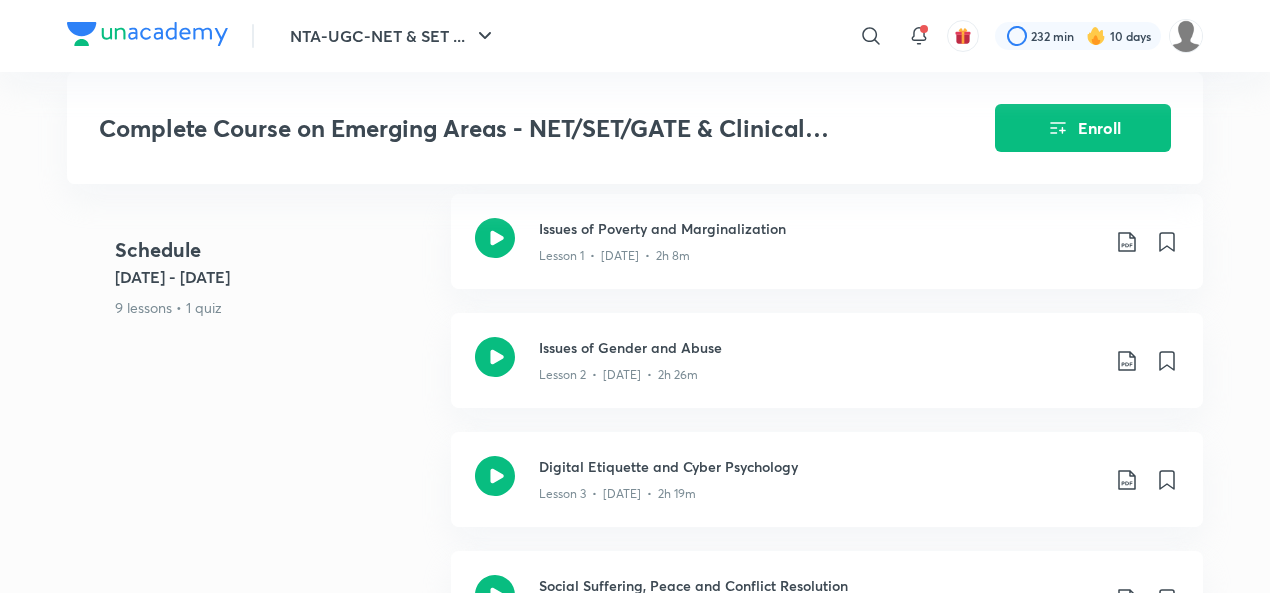 click 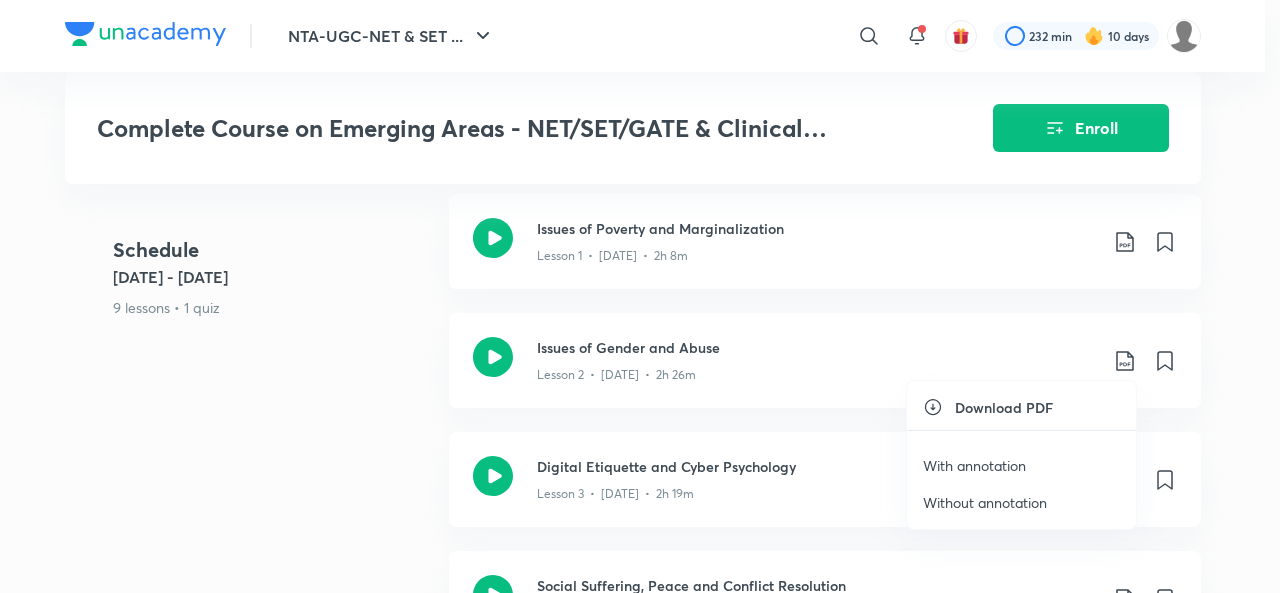 click on "With annotation" at bounding box center [974, 465] 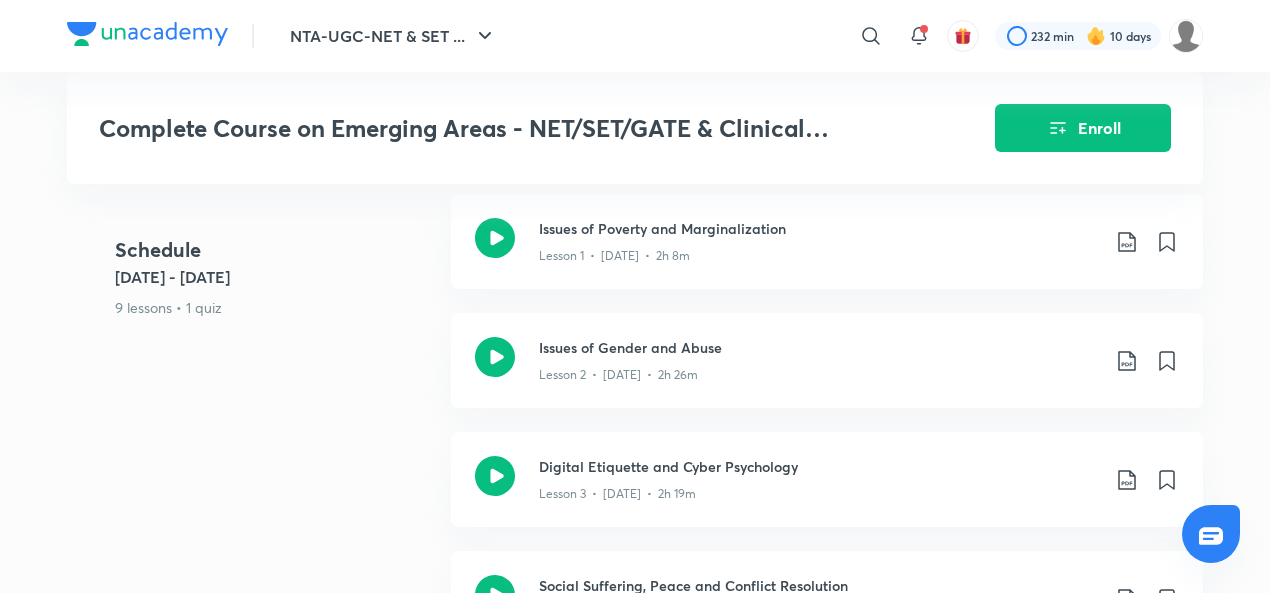 scroll, scrollTop: 1833, scrollLeft: 0, axis: vertical 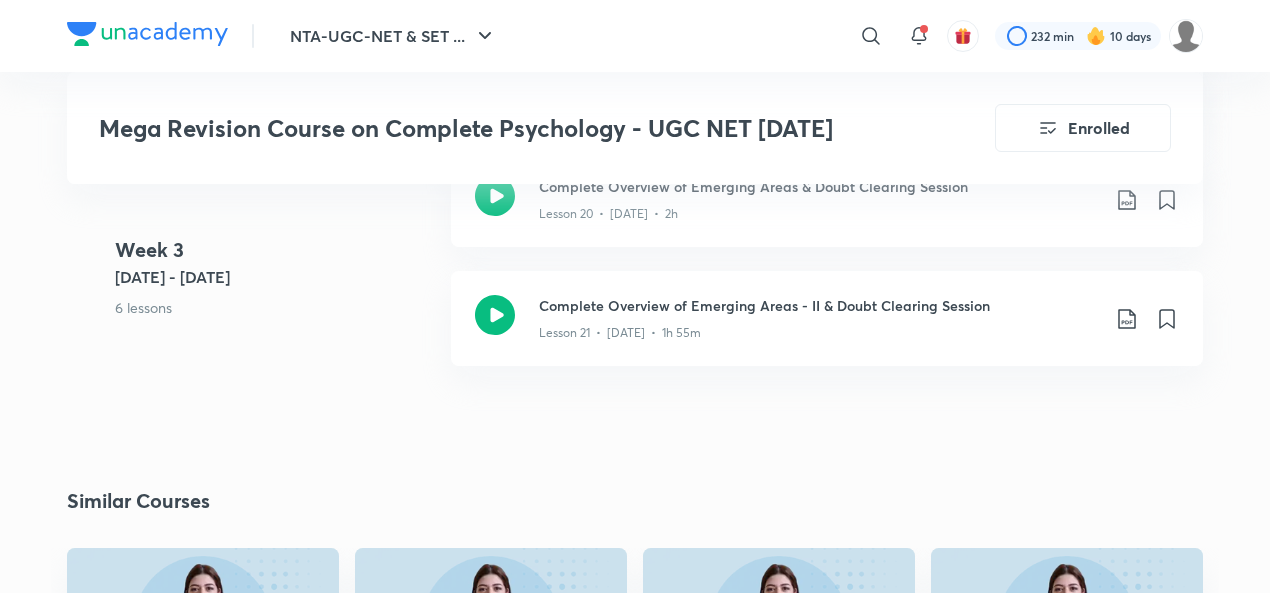 click on "Complete Overview of Emerging Areas - II & Doubt Clearing Session" at bounding box center [819, 305] 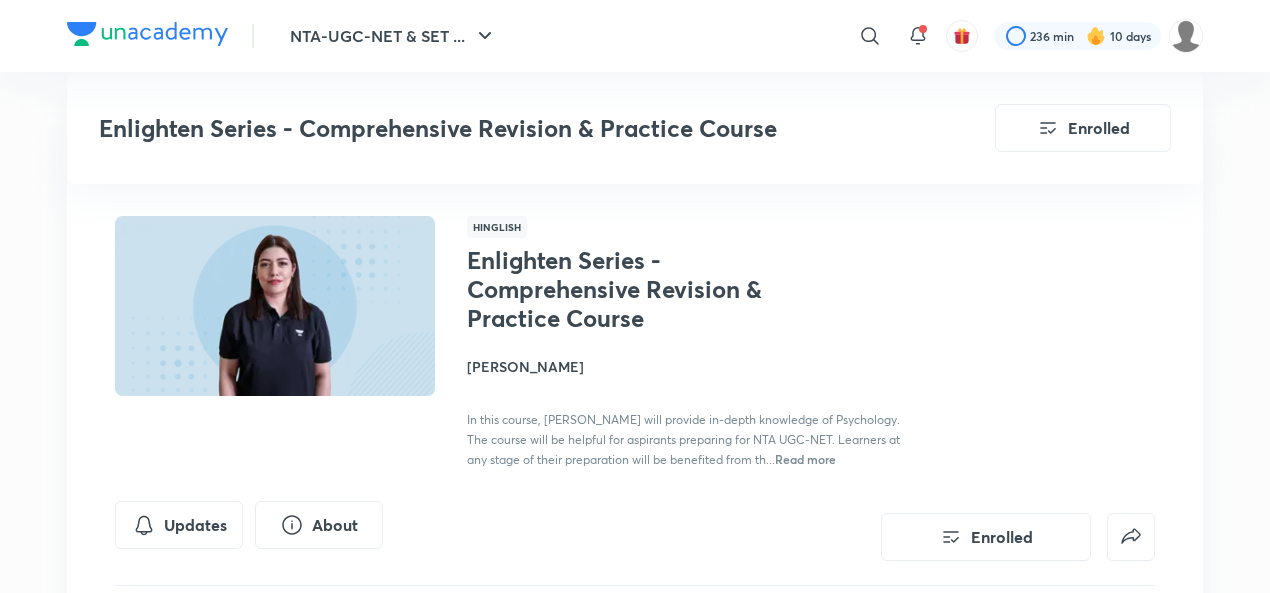 scroll, scrollTop: 1568, scrollLeft: 0, axis: vertical 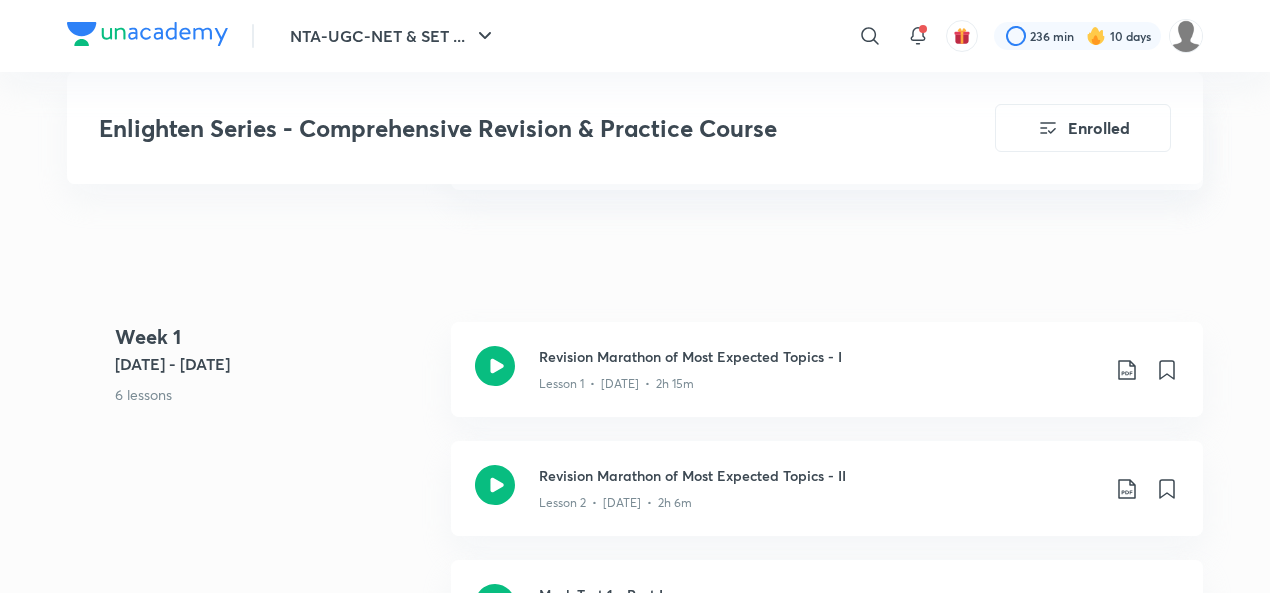 click 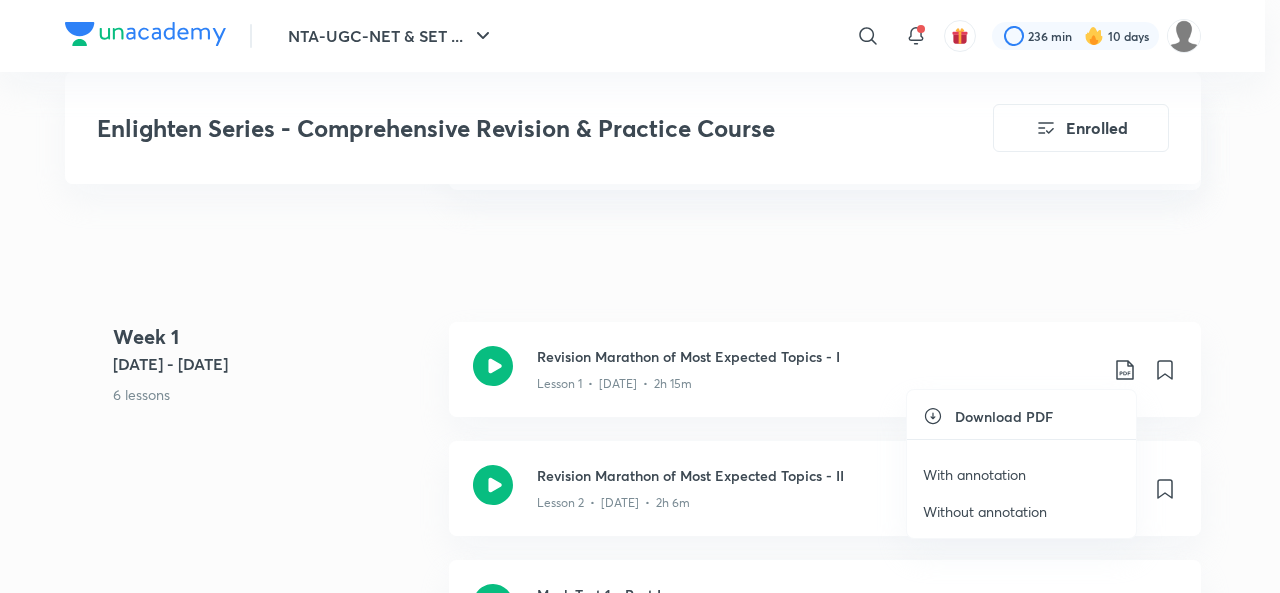 click on "With annotation" at bounding box center [974, 474] 